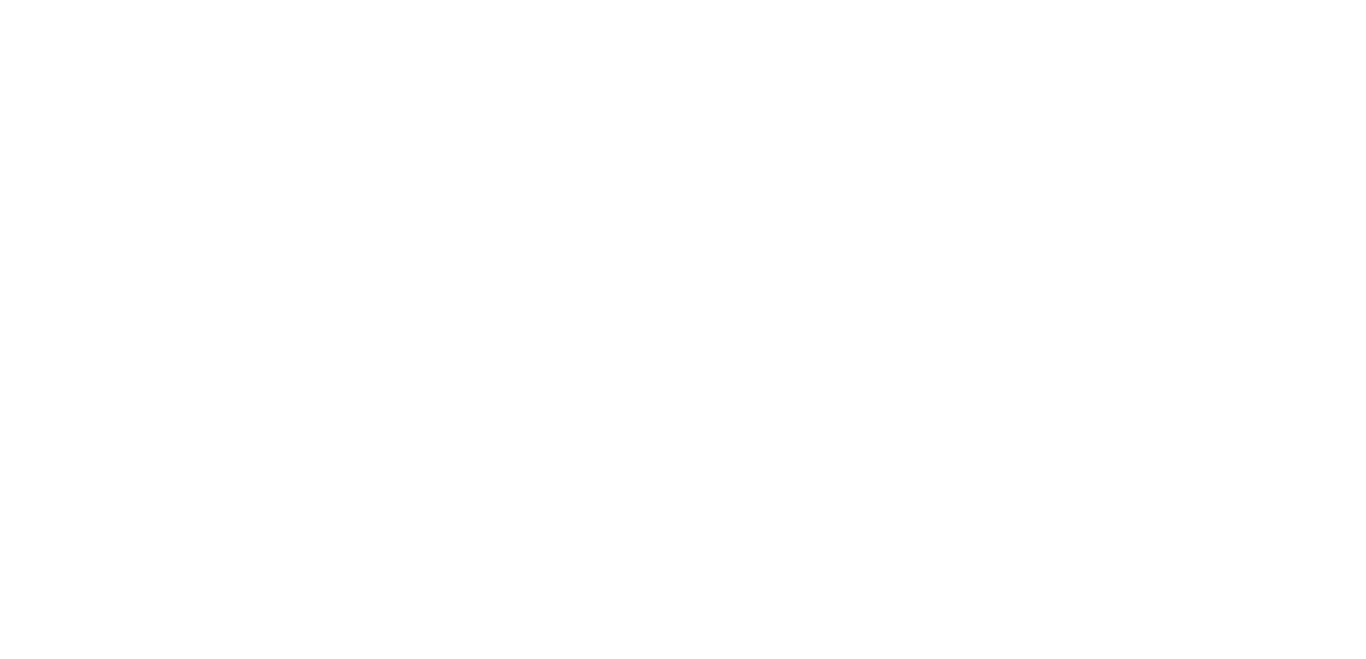 scroll, scrollTop: 0, scrollLeft: 0, axis: both 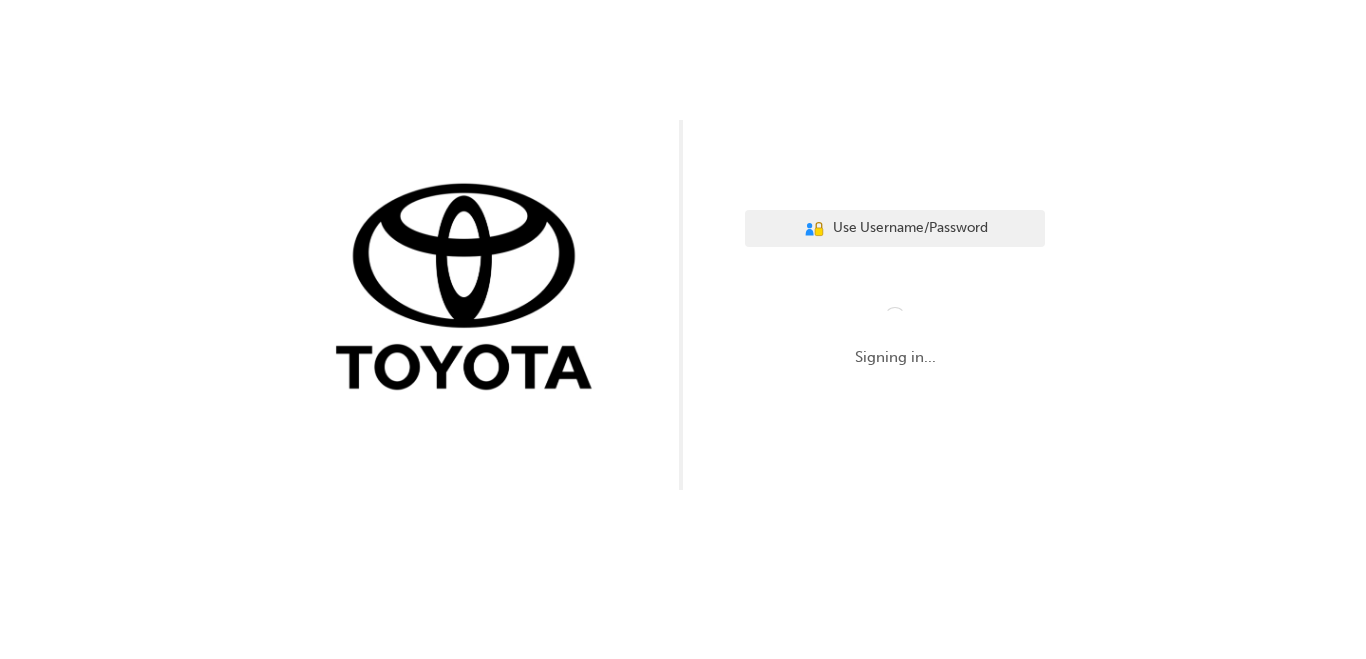 click on "User Authentication Icon - Blue Person, Gold Lock     Use Username/Password Signing in..." at bounding box center (683, 245) 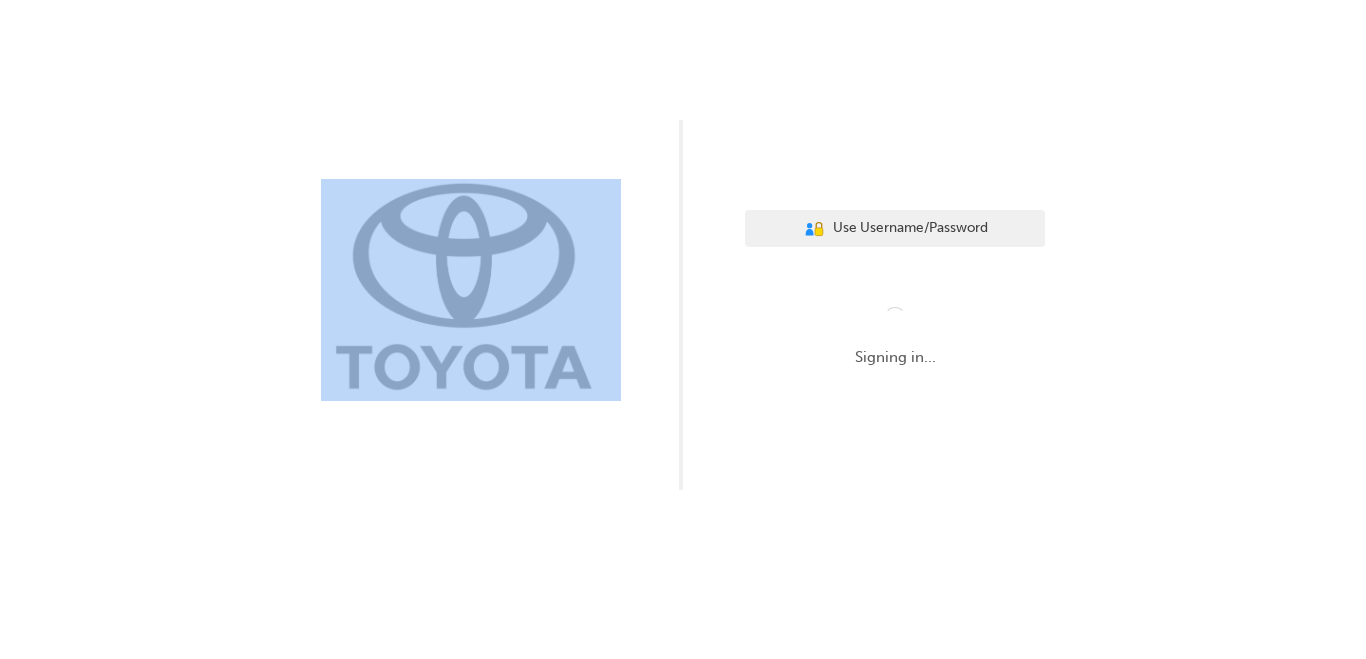 click on "User Authentication Icon - Blue Person, Gold Lock     Use Username/Password Signing in..." at bounding box center (683, 245) 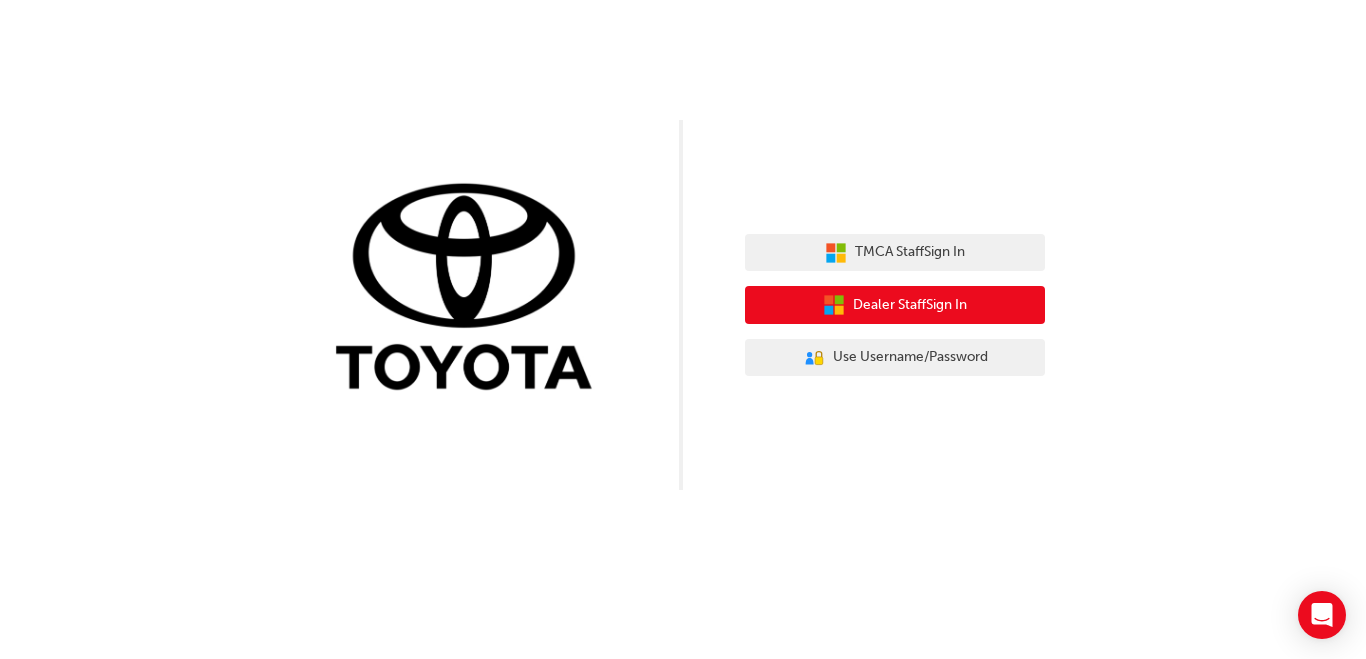 click on "Dealer Staff  Sign In" at bounding box center (910, 305) 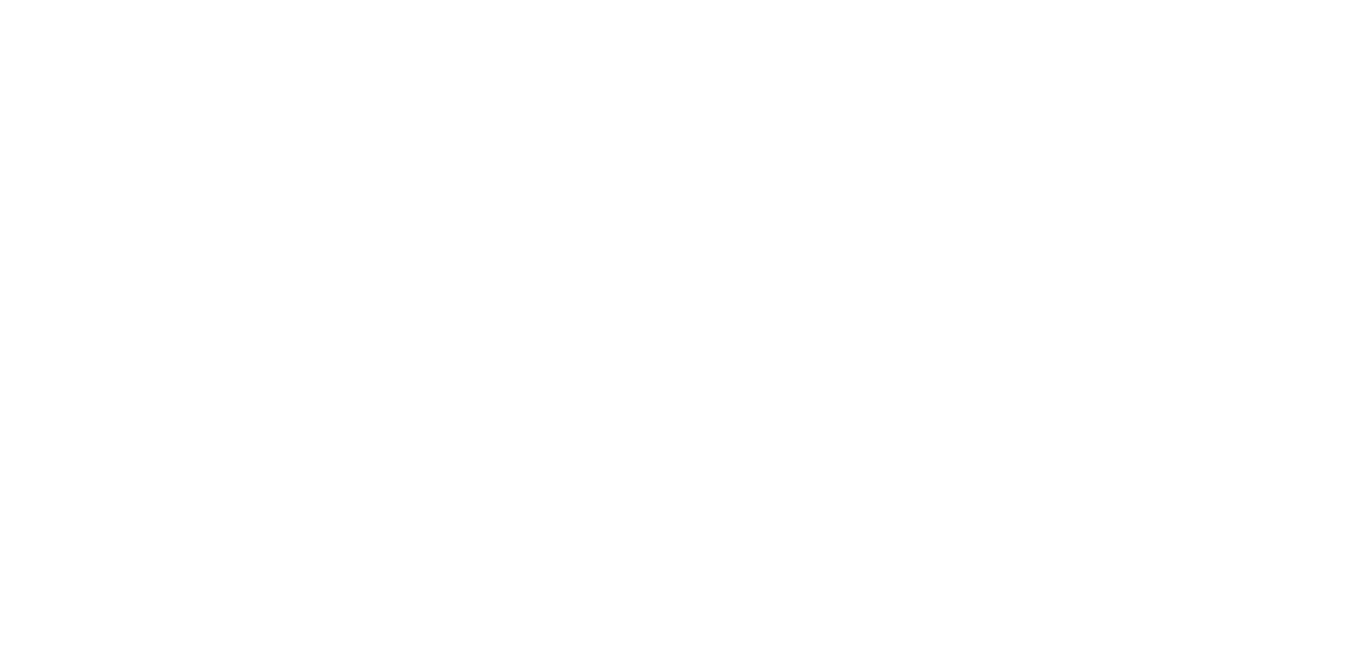 scroll, scrollTop: 0, scrollLeft: 0, axis: both 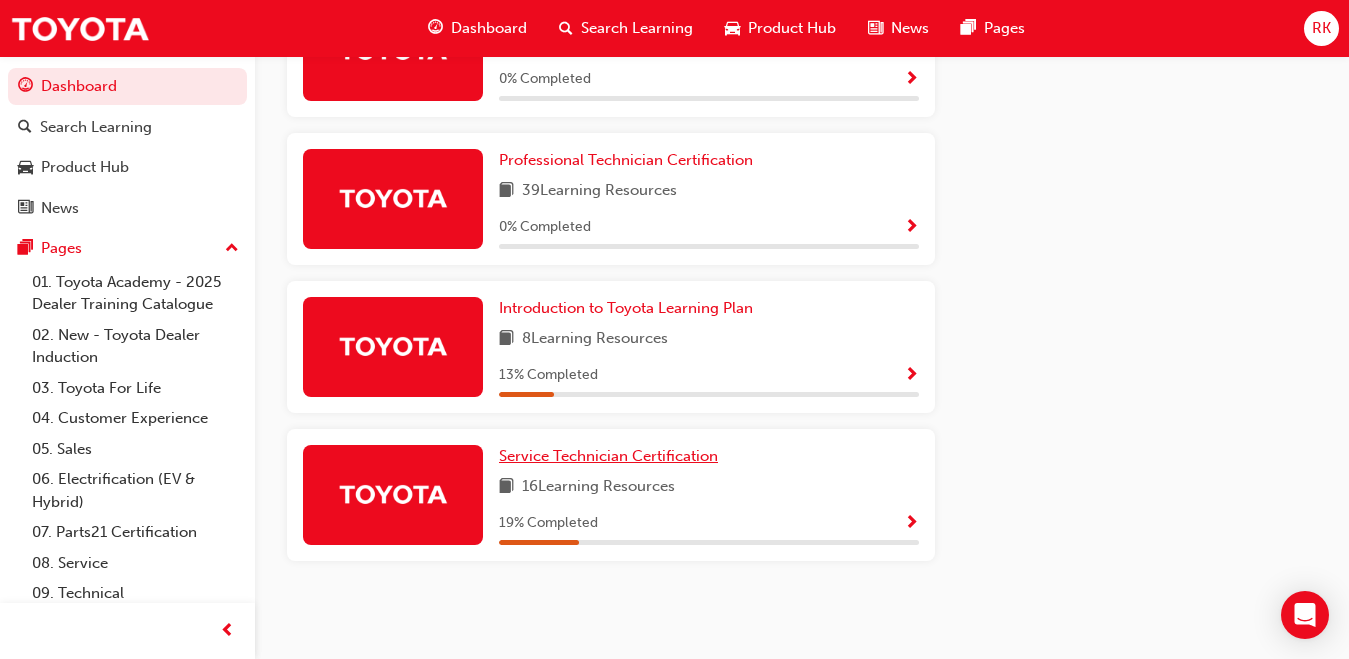 click on "Service Technician Certification" at bounding box center (608, 456) 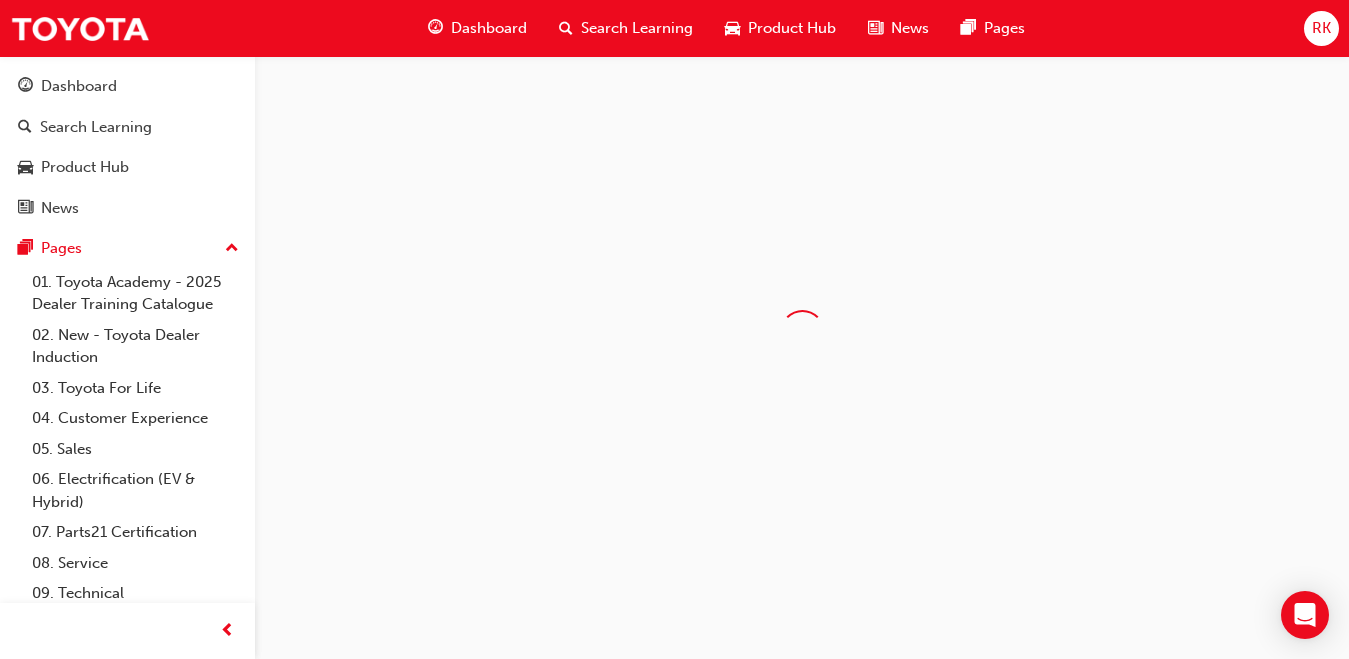 scroll, scrollTop: 0, scrollLeft: 0, axis: both 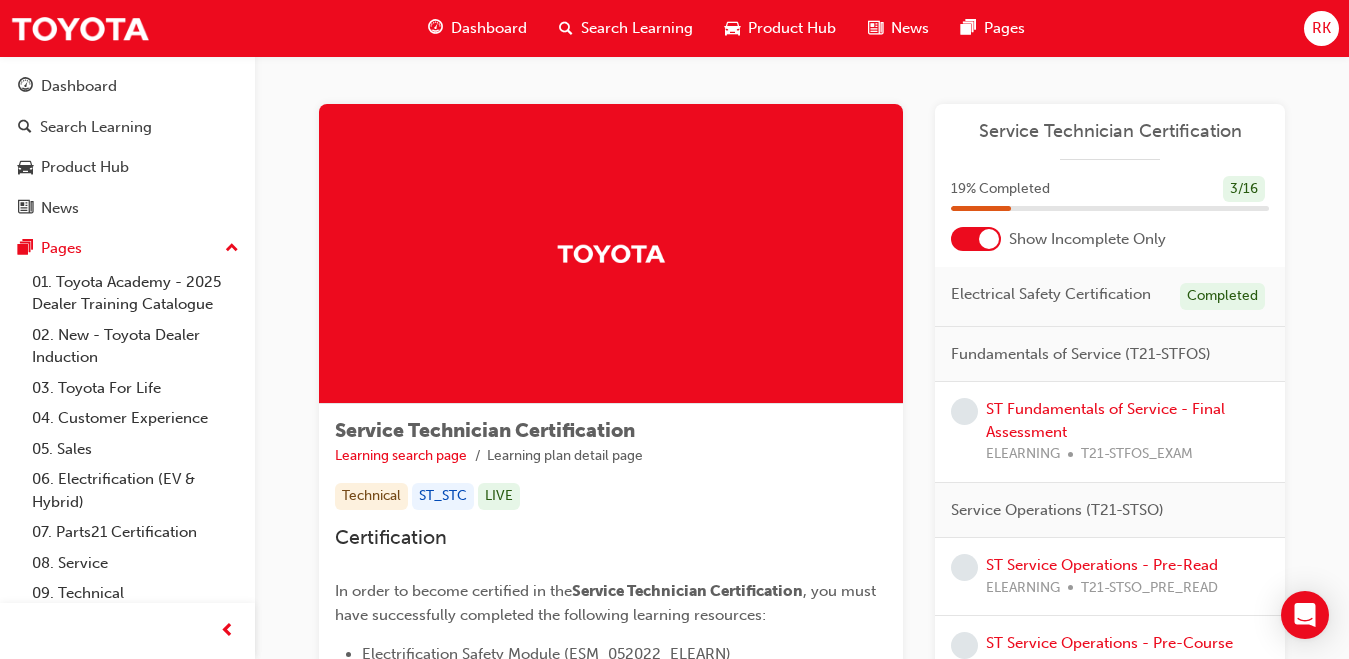 click at bounding box center (989, 239) 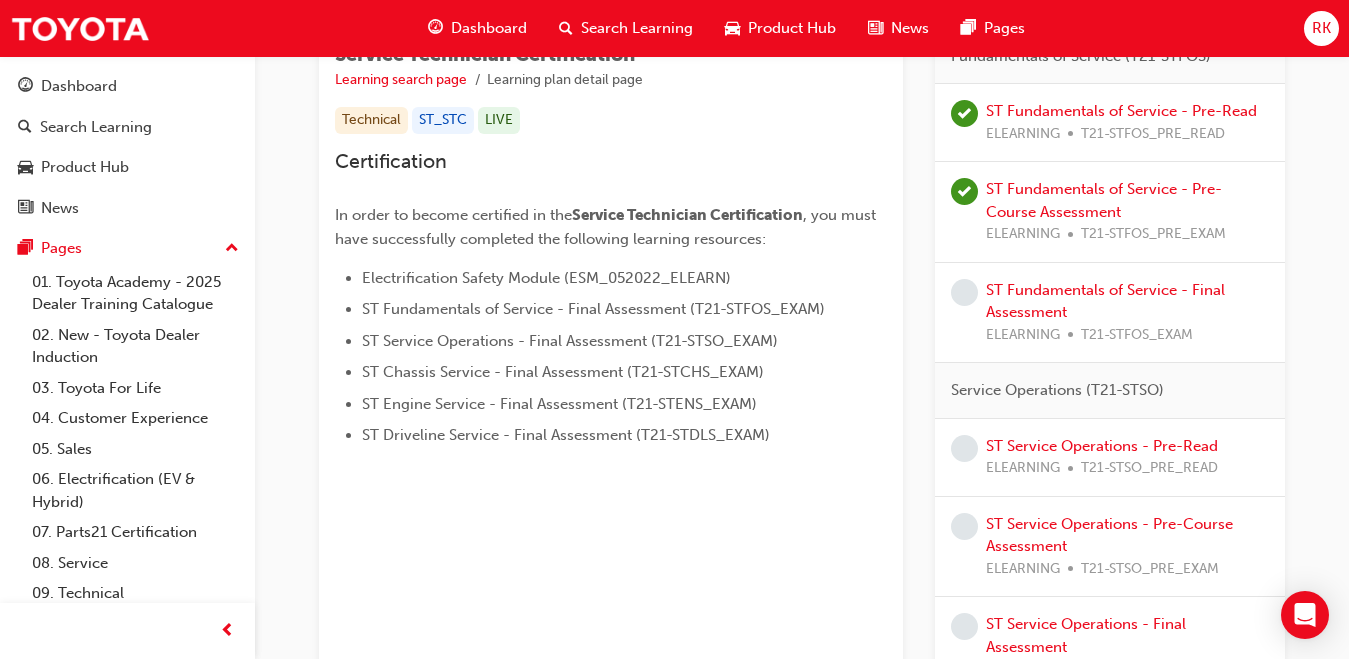 scroll, scrollTop: 407, scrollLeft: 0, axis: vertical 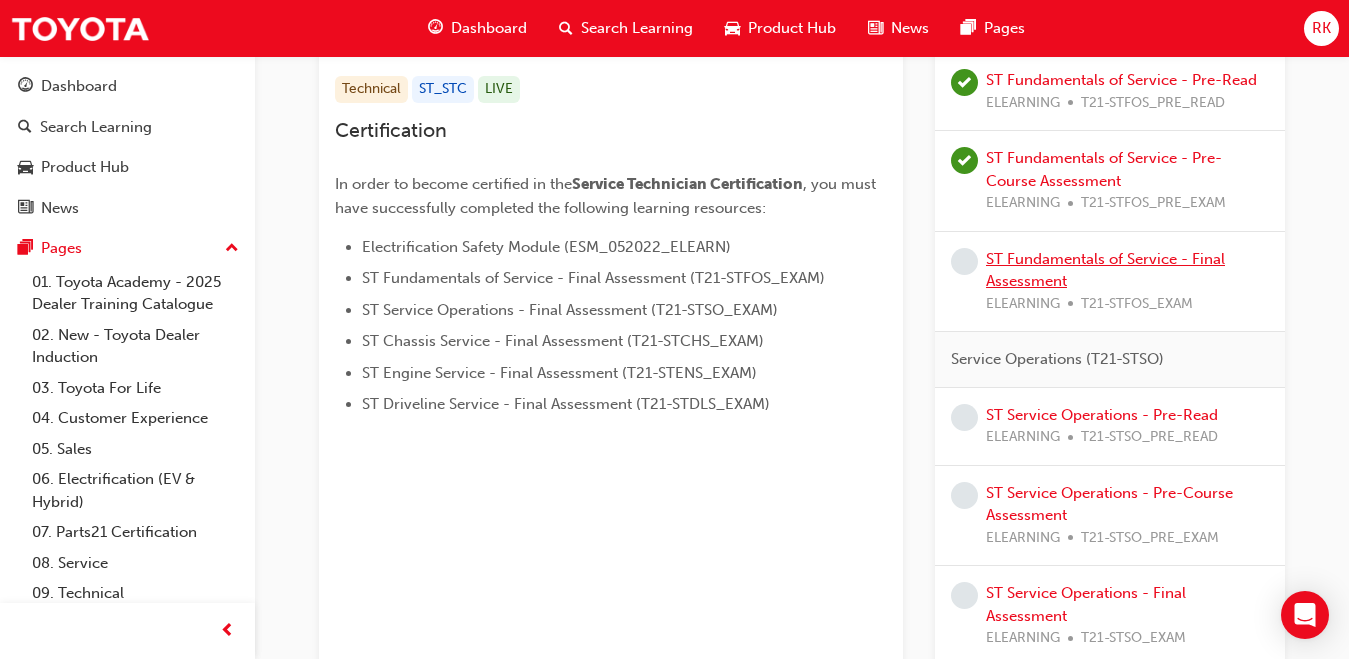 click on "ST Fundamentals of Service - Final Assessment" at bounding box center [1105, 270] 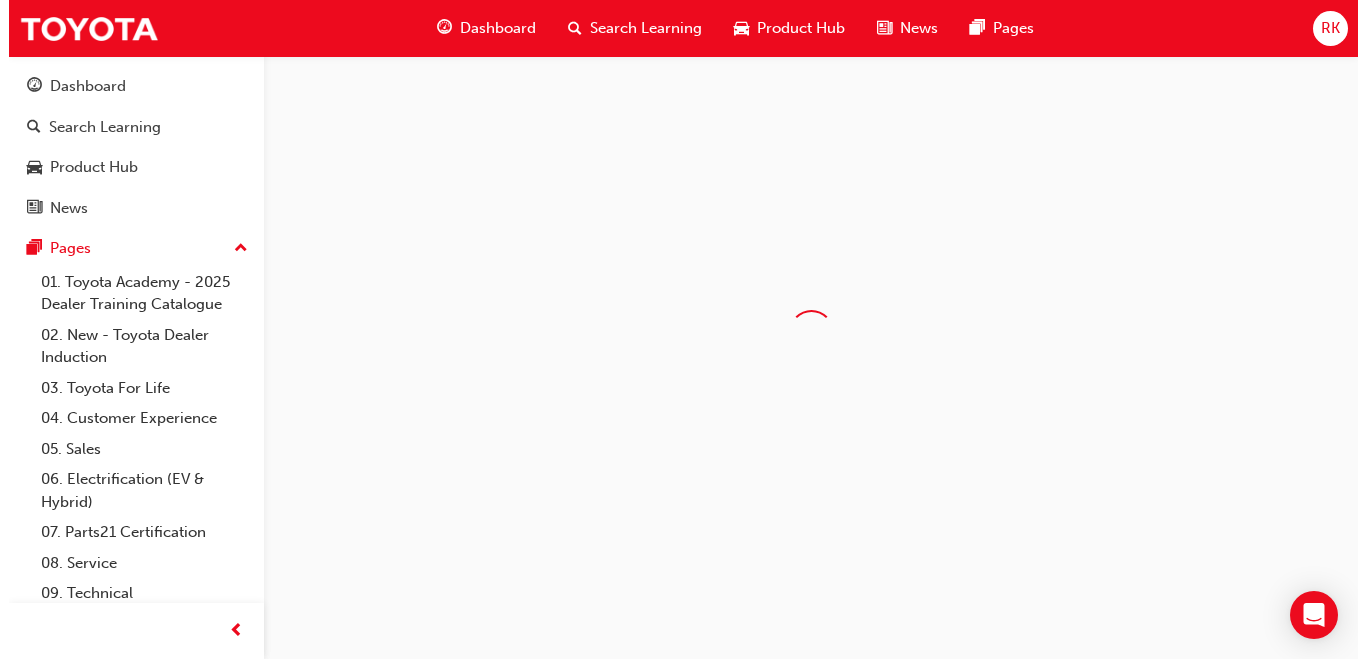 scroll, scrollTop: 0, scrollLeft: 0, axis: both 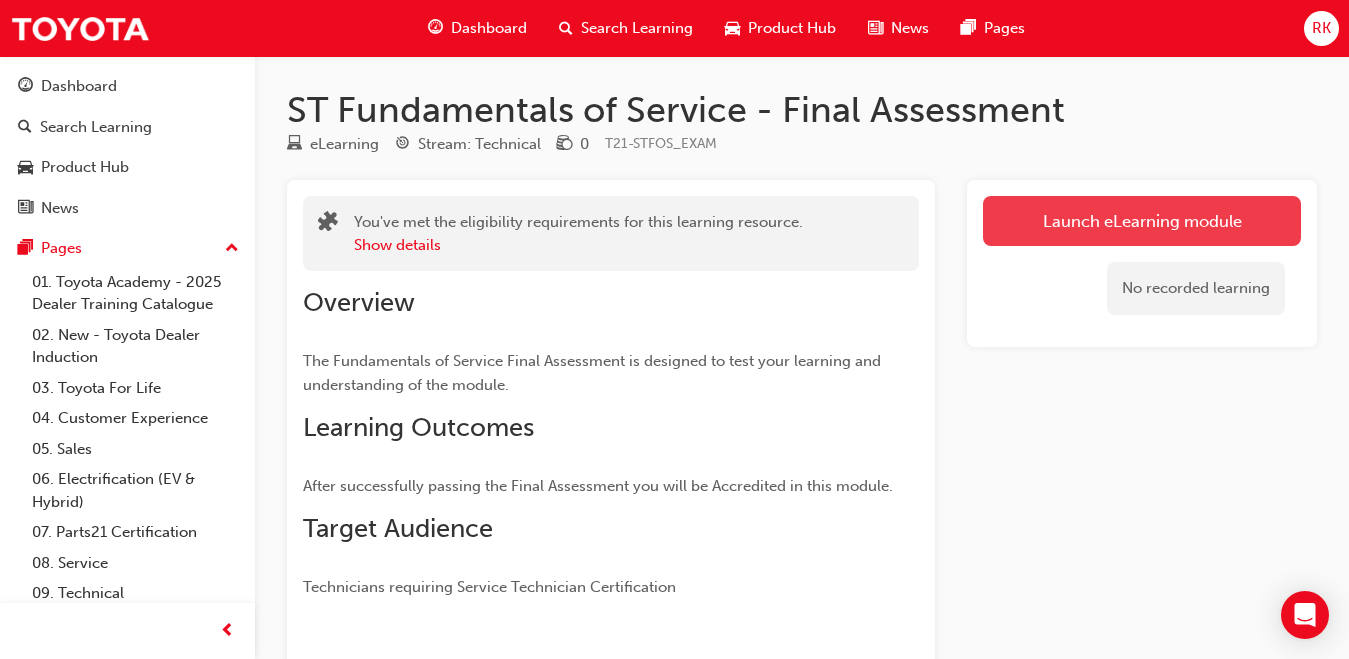 click on "Launch eLearning module" at bounding box center [1142, 221] 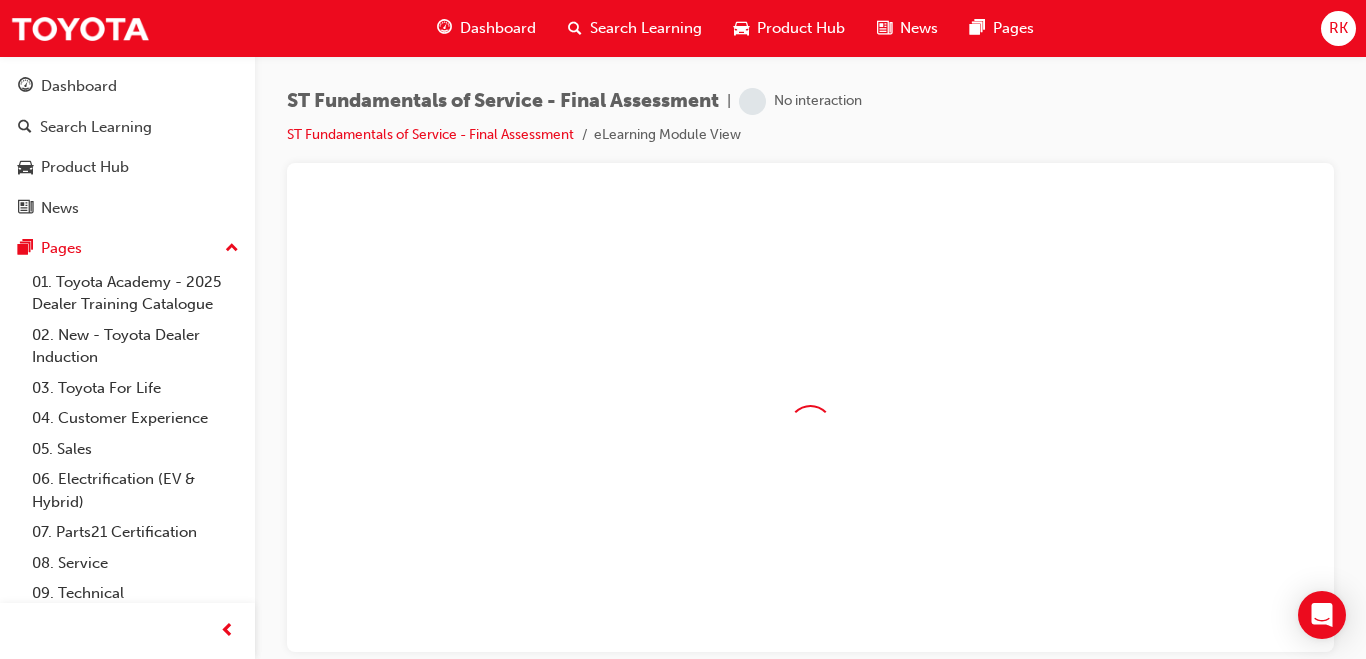 click at bounding box center (810, 427) 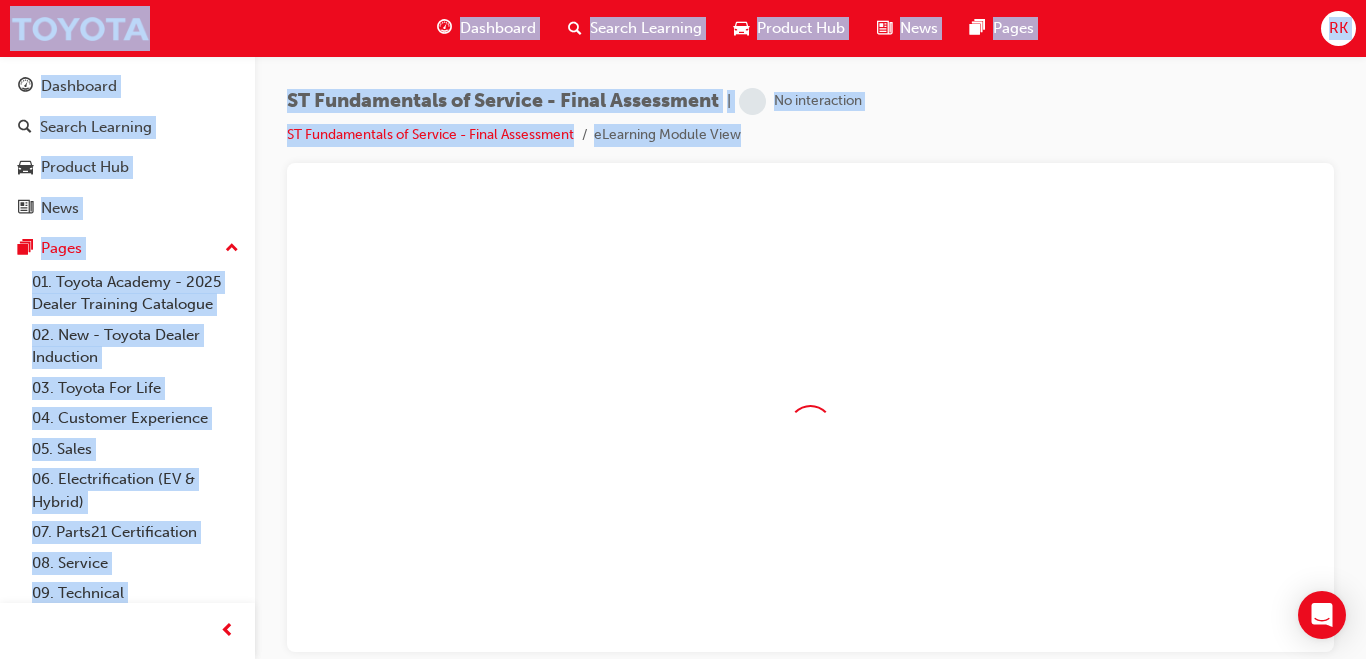 click at bounding box center [810, 427] 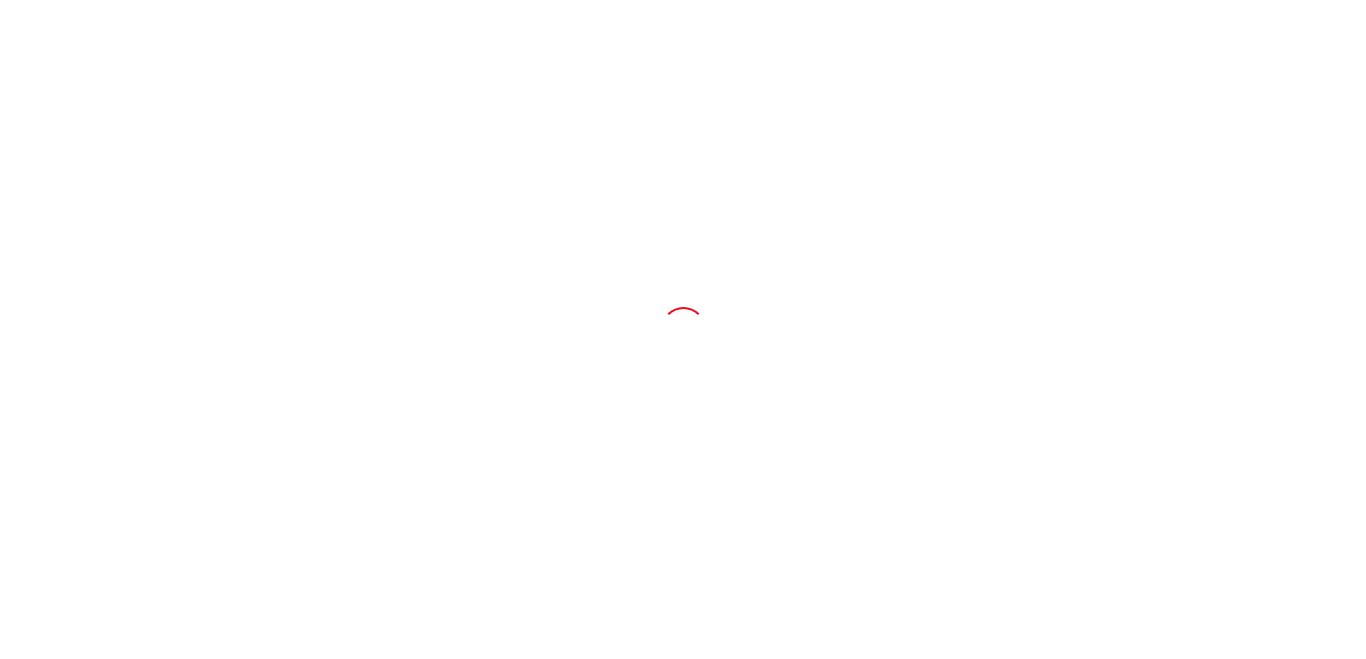 scroll, scrollTop: 0, scrollLeft: 0, axis: both 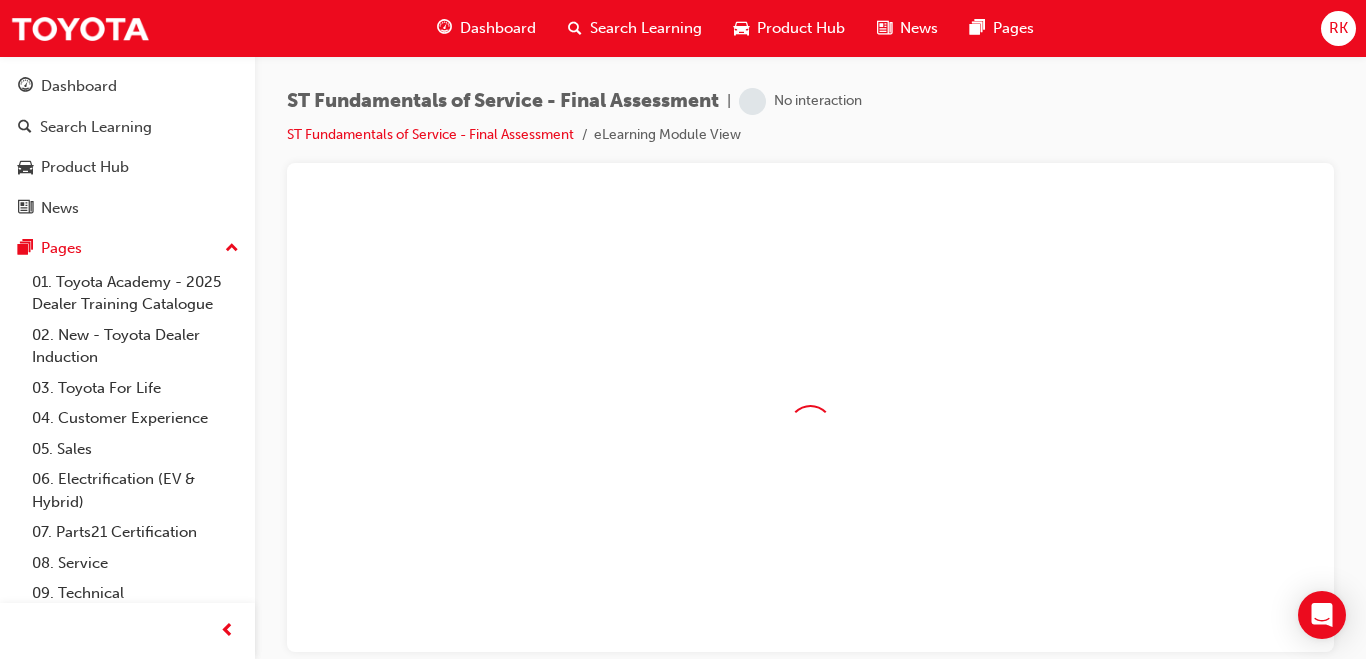 click at bounding box center (810, 427) 